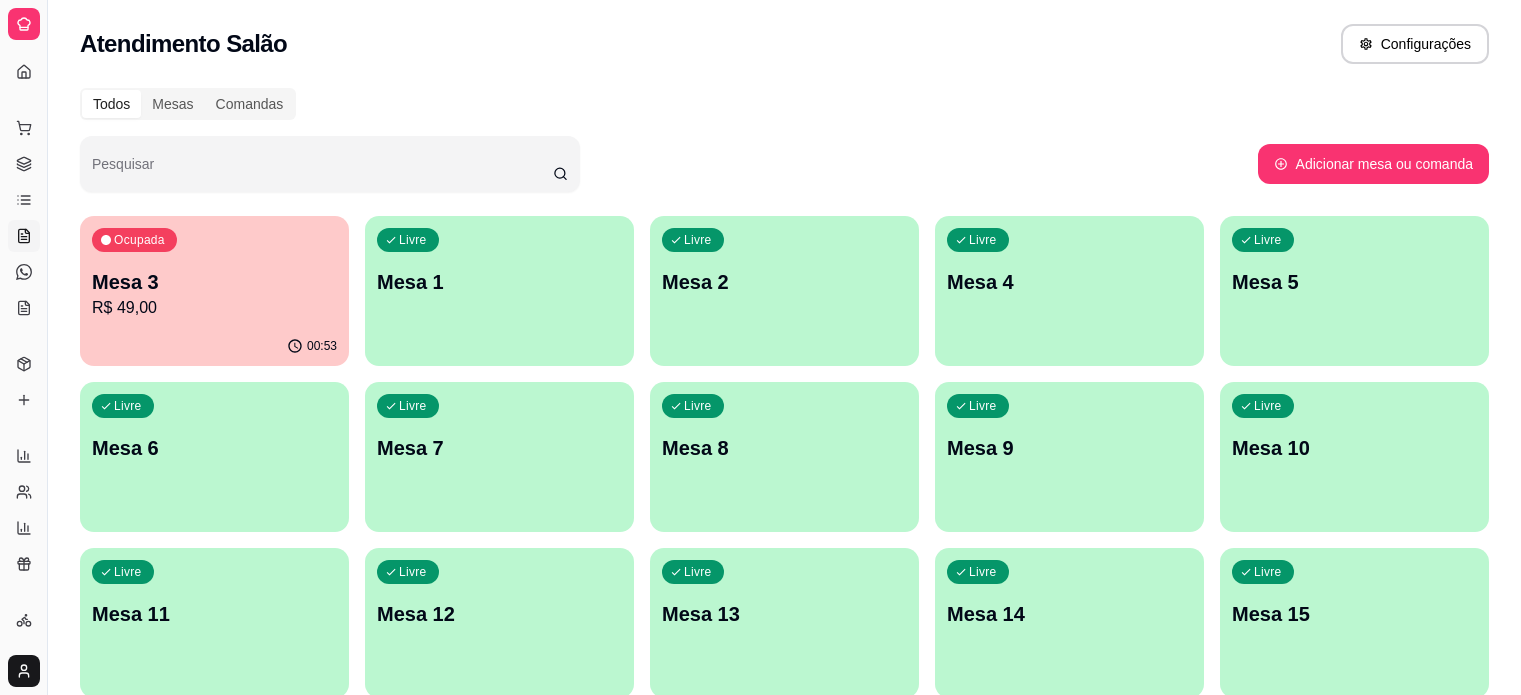 scroll, scrollTop: 0, scrollLeft: 0, axis: both 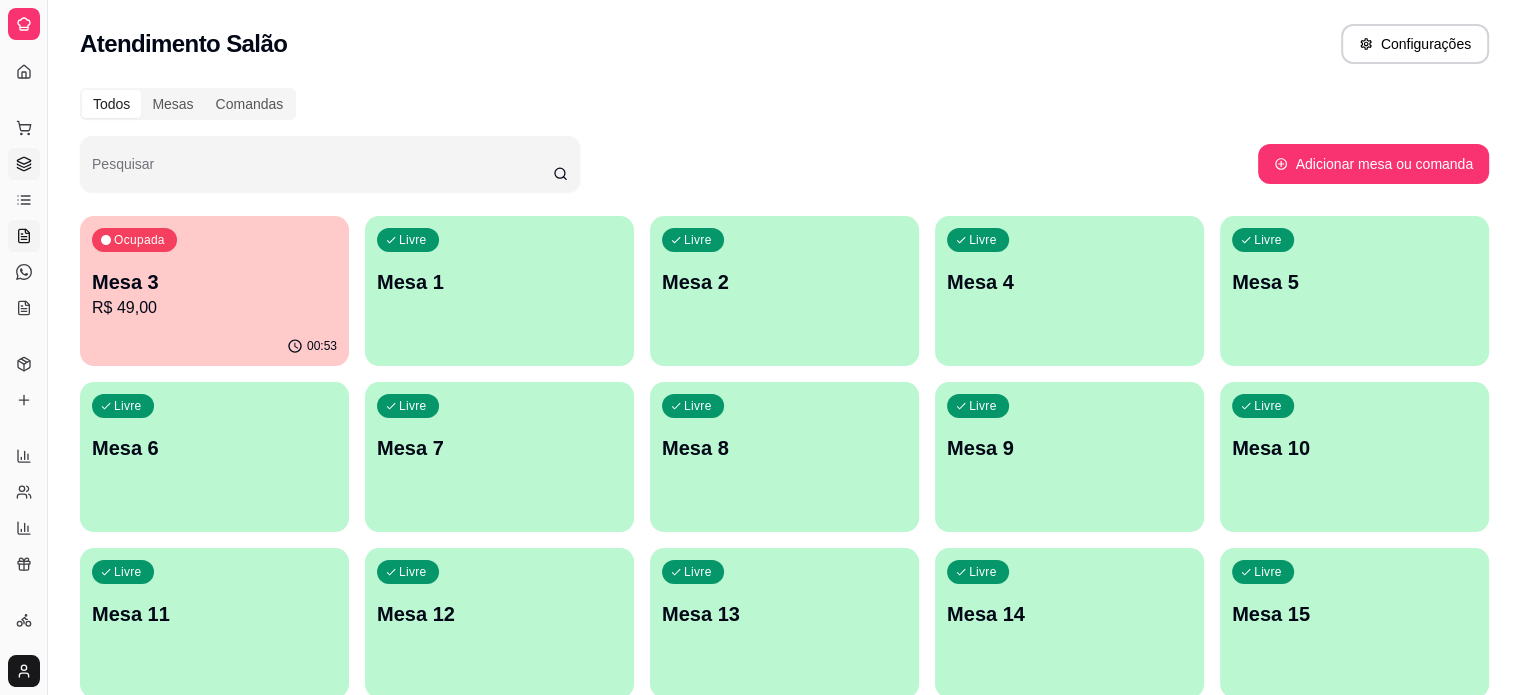 click on "Gestor de Pedidos" at bounding box center [24, 164] 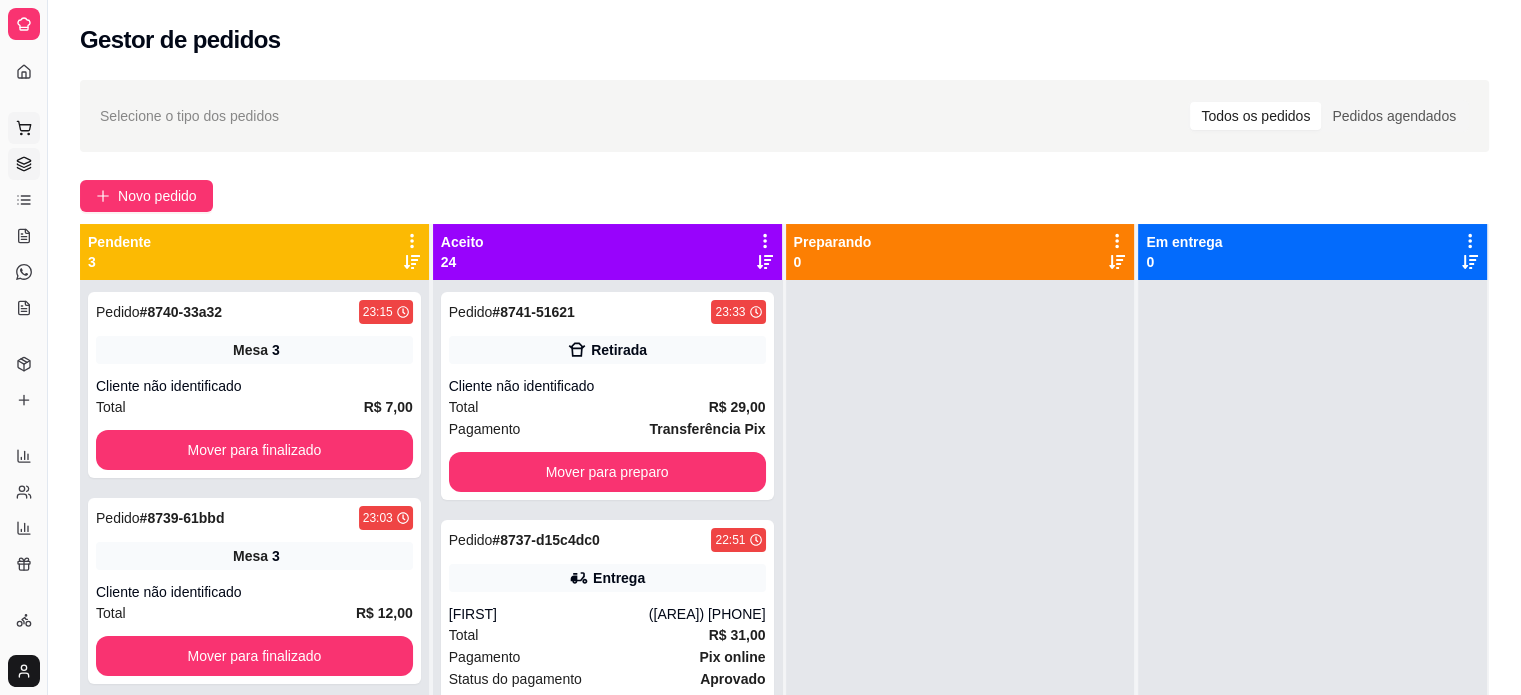 click 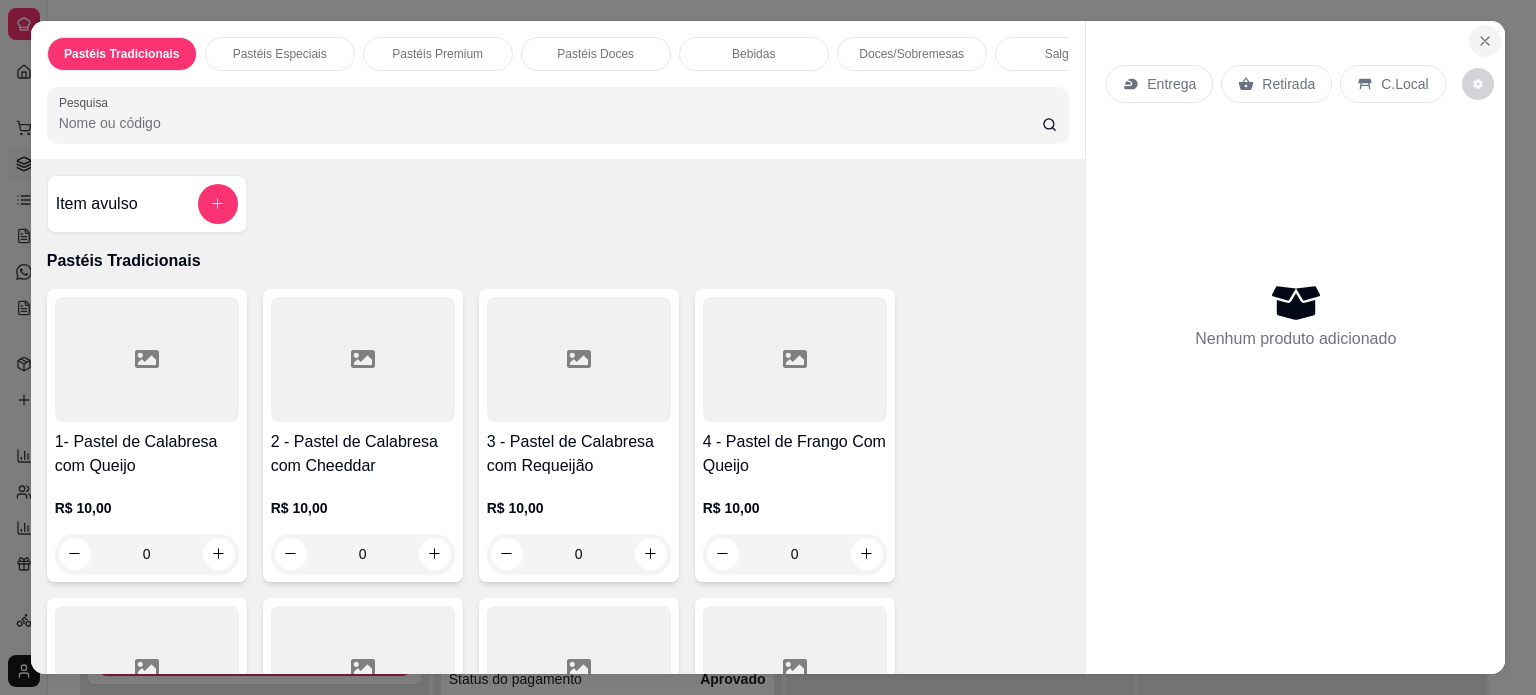 click at bounding box center [1485, 41] 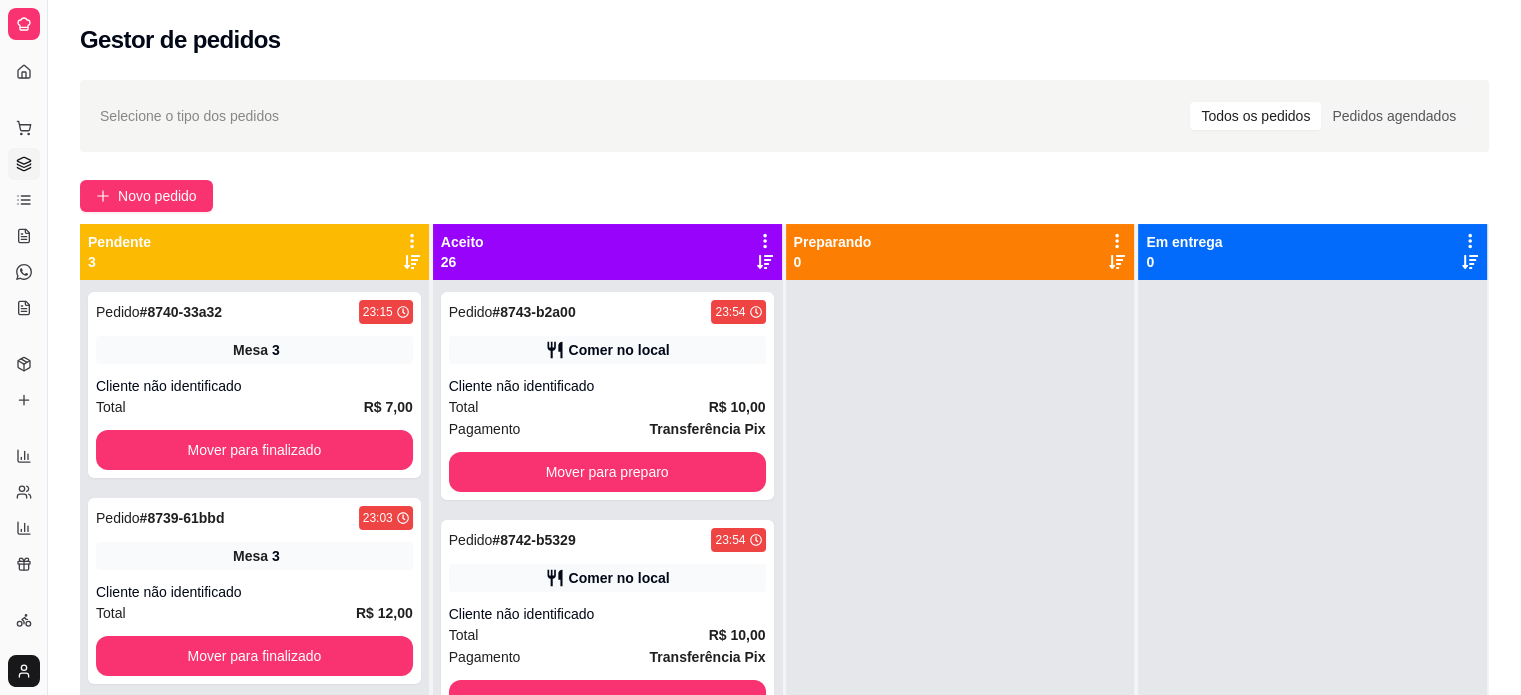 click 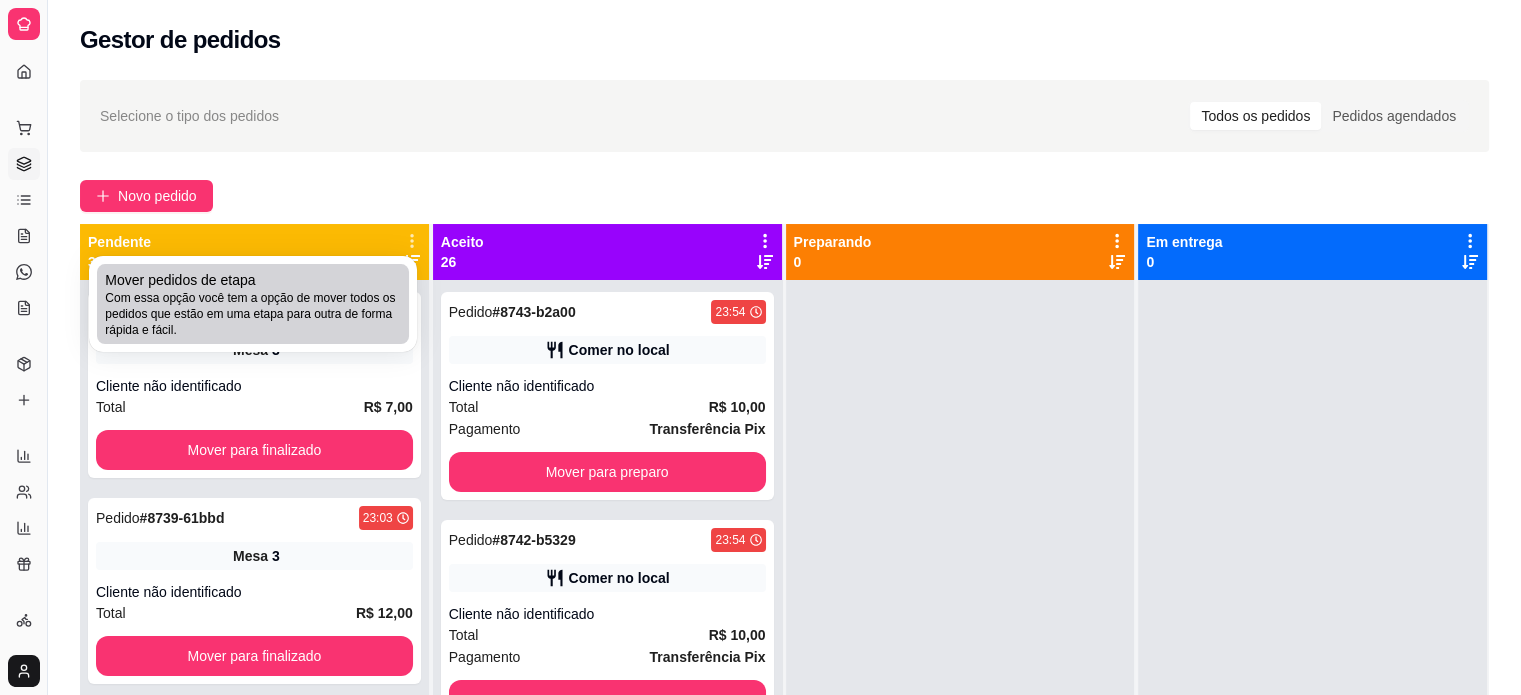 click on "Mover pedidos de etapa Com essa opção você tem a opção de mover todos os pedidos que estão em uma etapa para outra de forma rápida e fácil." at bounding box center [253, 304] 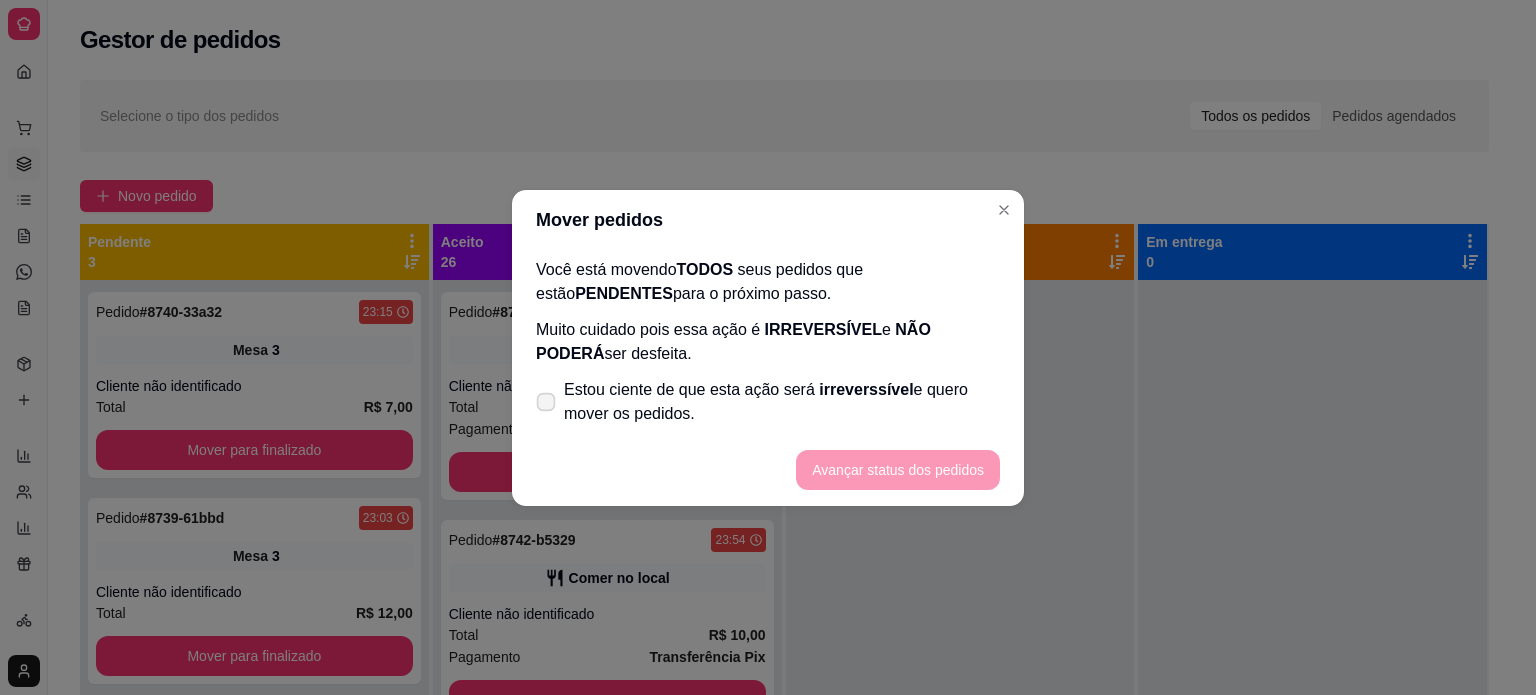 click on "Estou ciente de que esta ação será   irreverssível  e quero mover os pedidos." at bounding box center (768, 402) 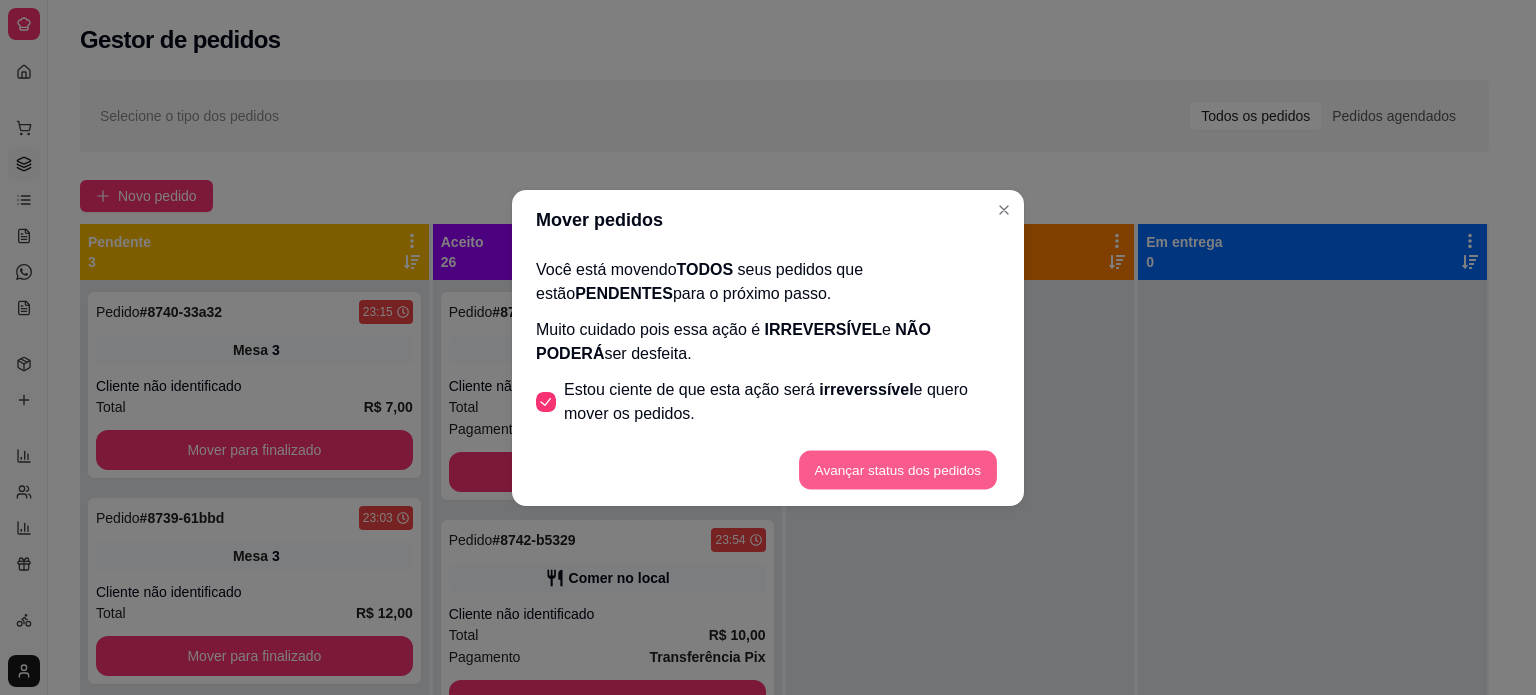 click on "Avançar status dos pedidos" at bounding box center (898, 469) 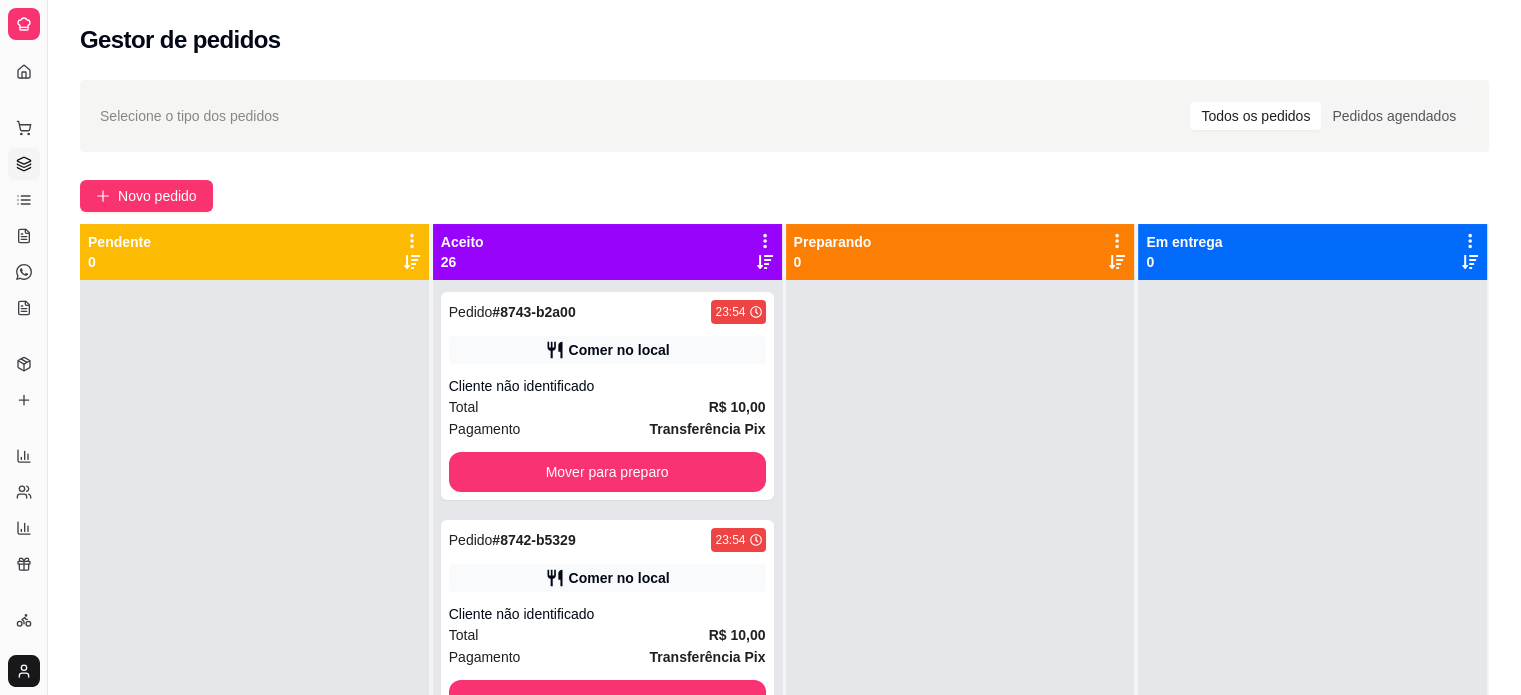 click 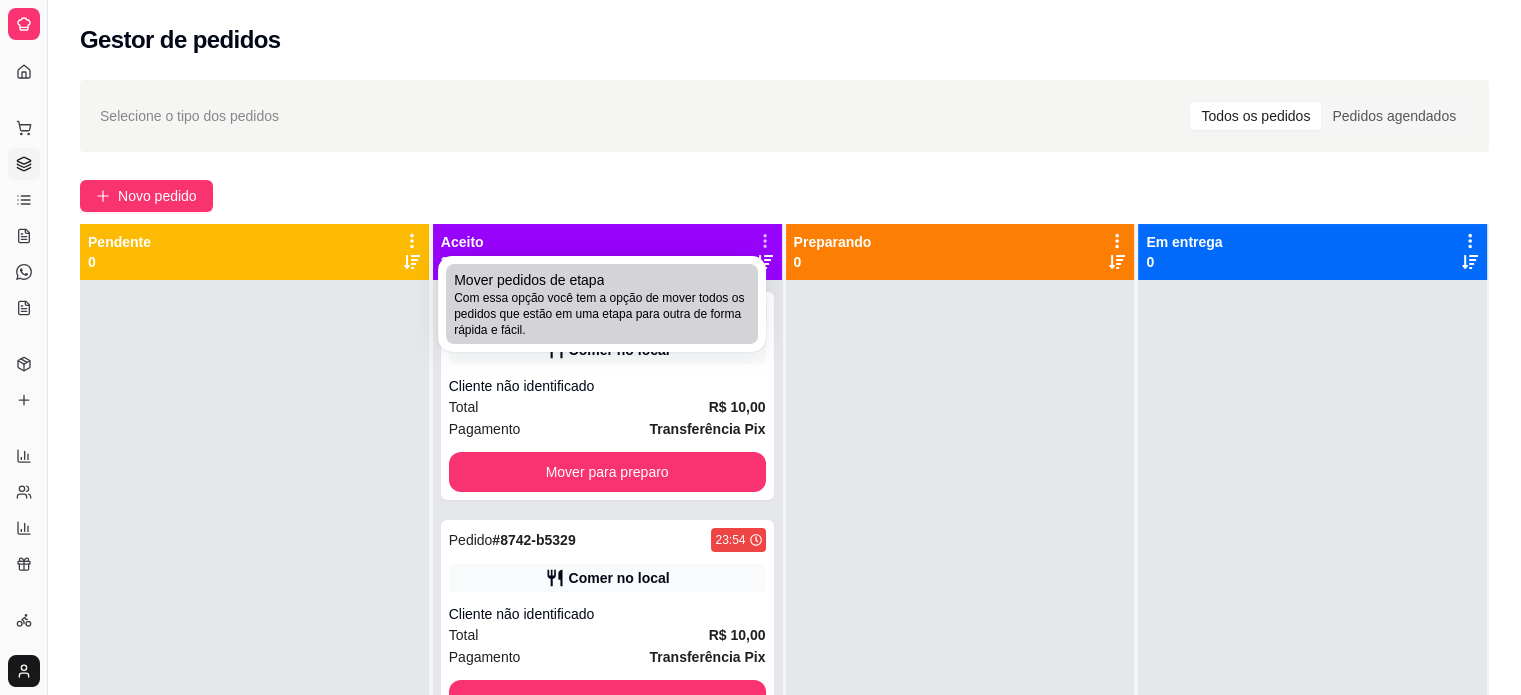 click on "Com essa opção você tem a opção de mover todos os pedidos que estão em uma etapa para outra de forma rápida e fácil." at bounding box center (602, 314) 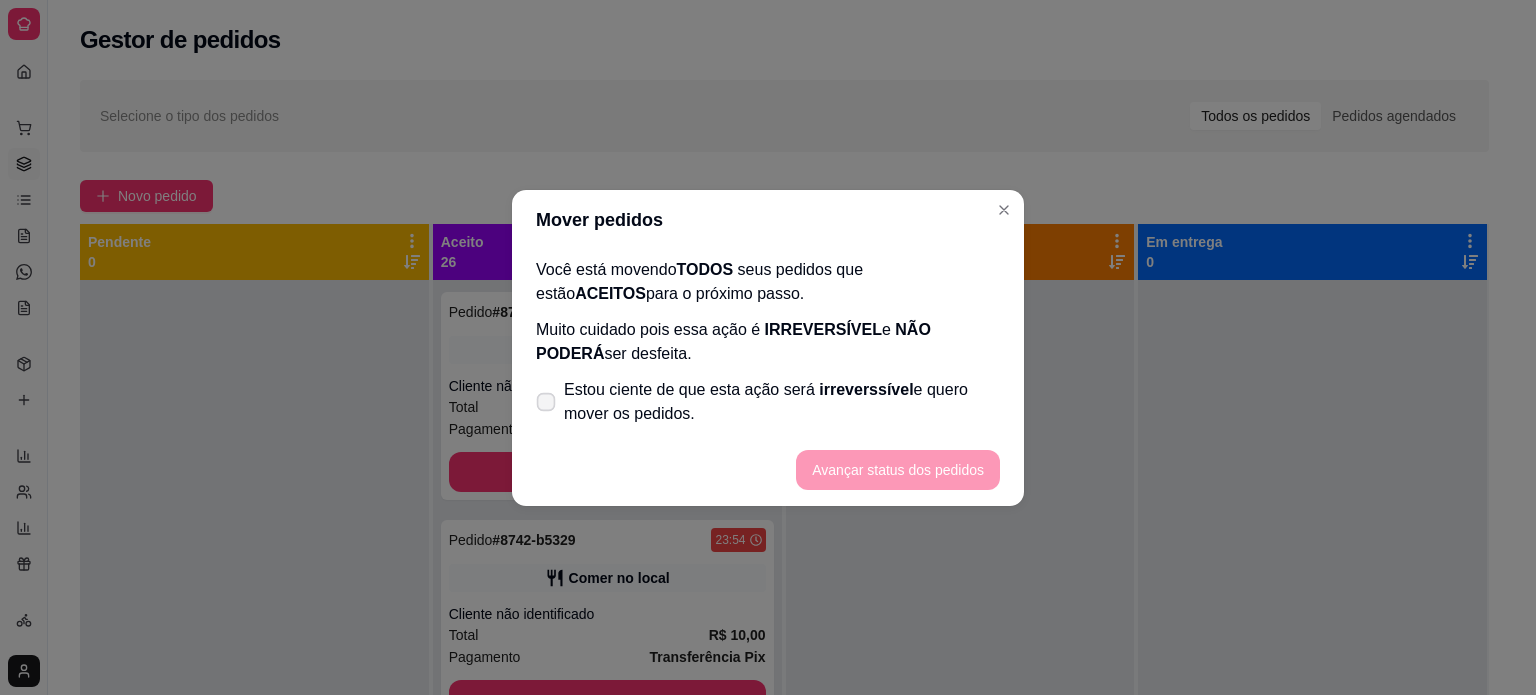 click at bounding box center [546, 401] 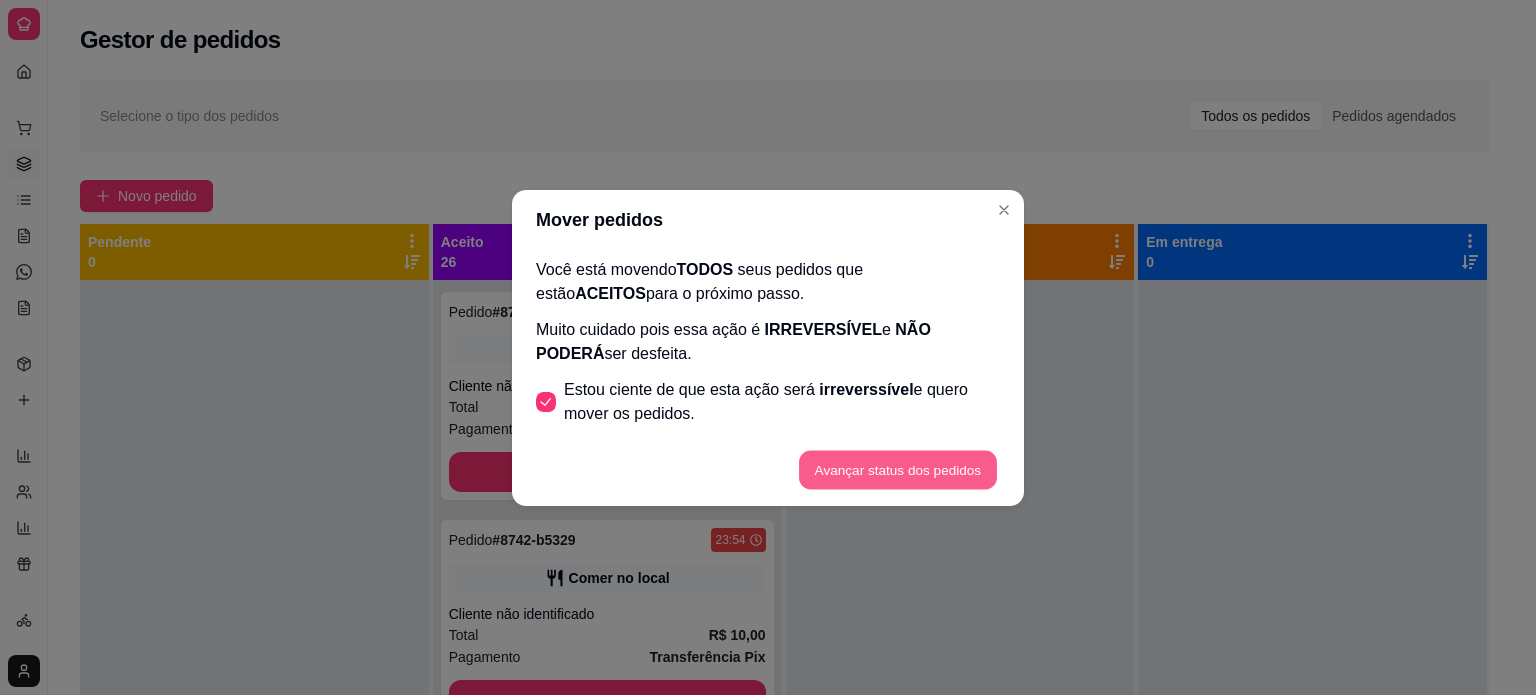 click on "Avançar status dos pedidos" at bounding box center [898, 469] 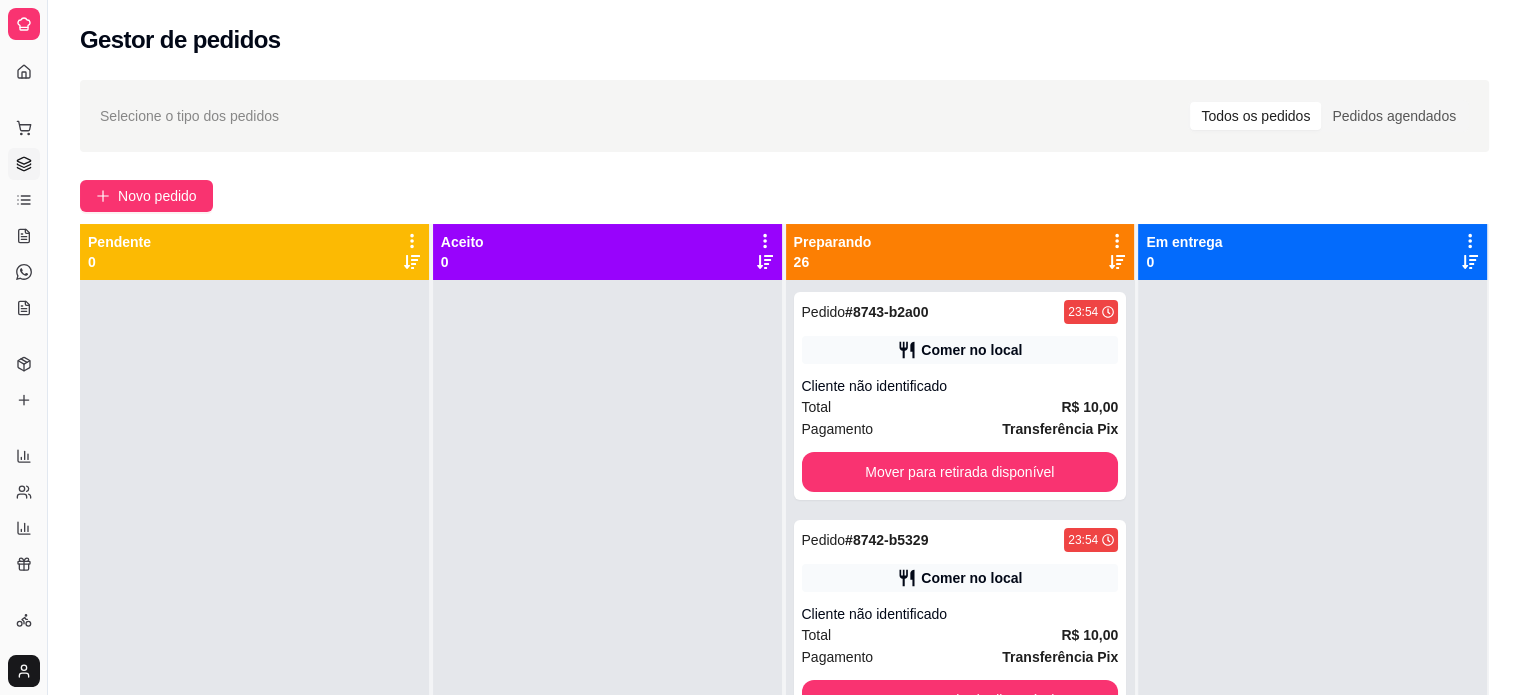 click 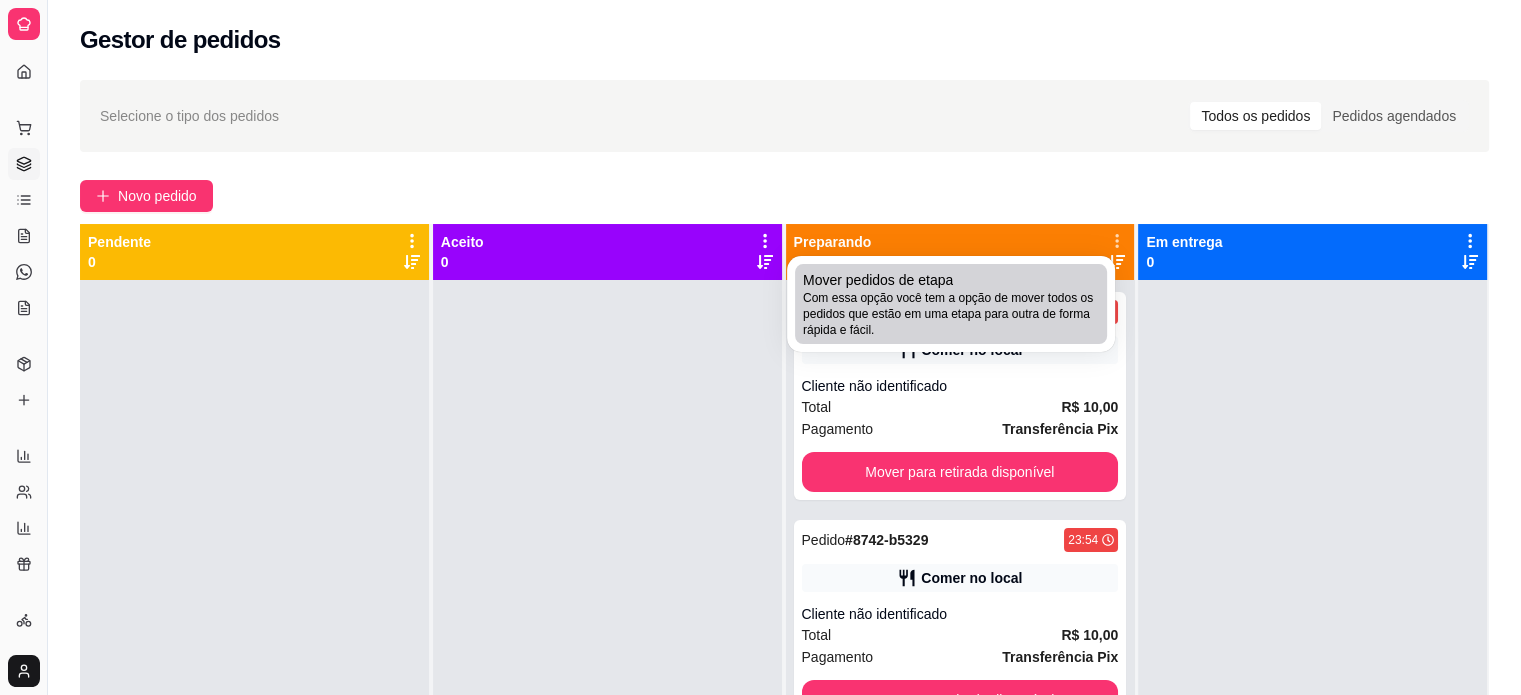 click on "Com essa opção você tem a opção de mover todos os pedidos que estão em uma etapa para outra de forma rápida e fácil." at bounding box center (951, 314) 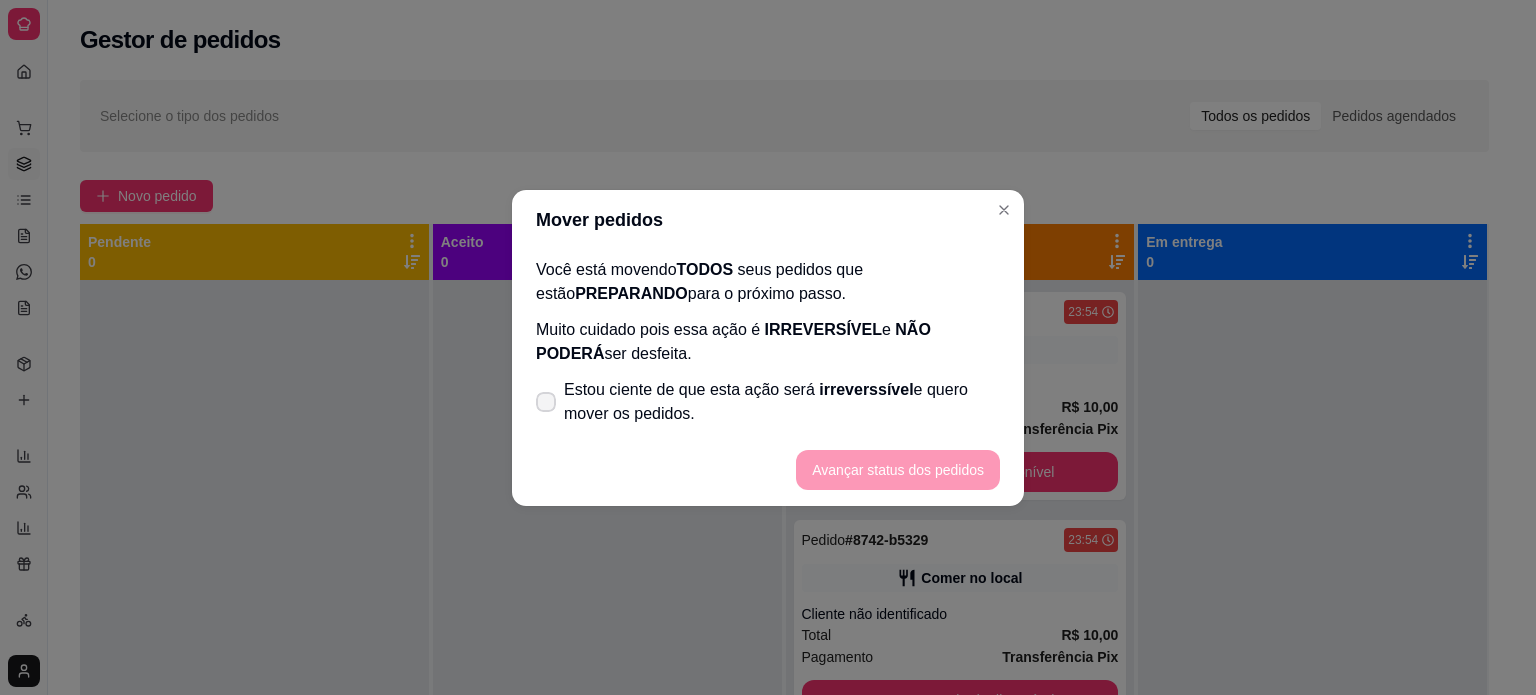click on "Estou ciente de que esta ação será   irreverssível  e quero mover os pedidos." at bounding box center (768, 402) 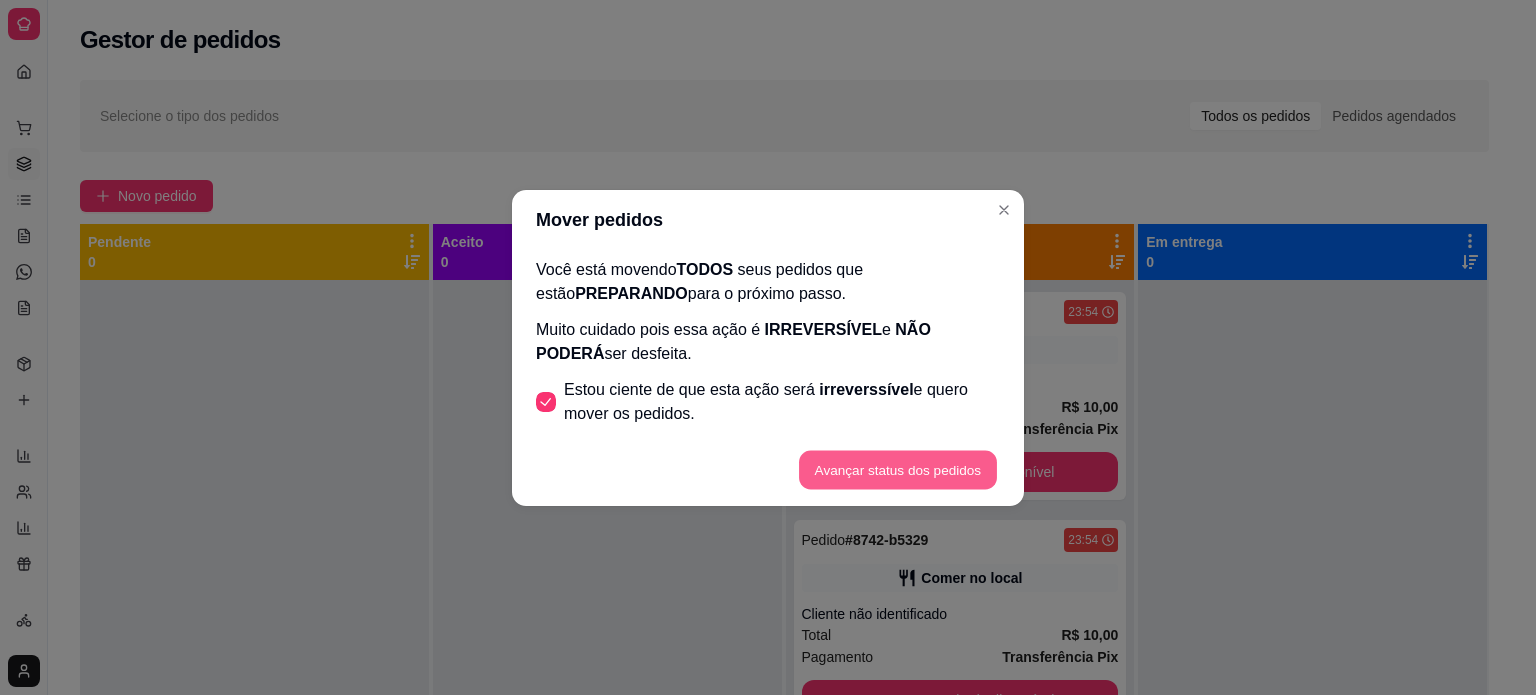 click on "Avançar status dos pedidos" at bounding box center (898, 469) 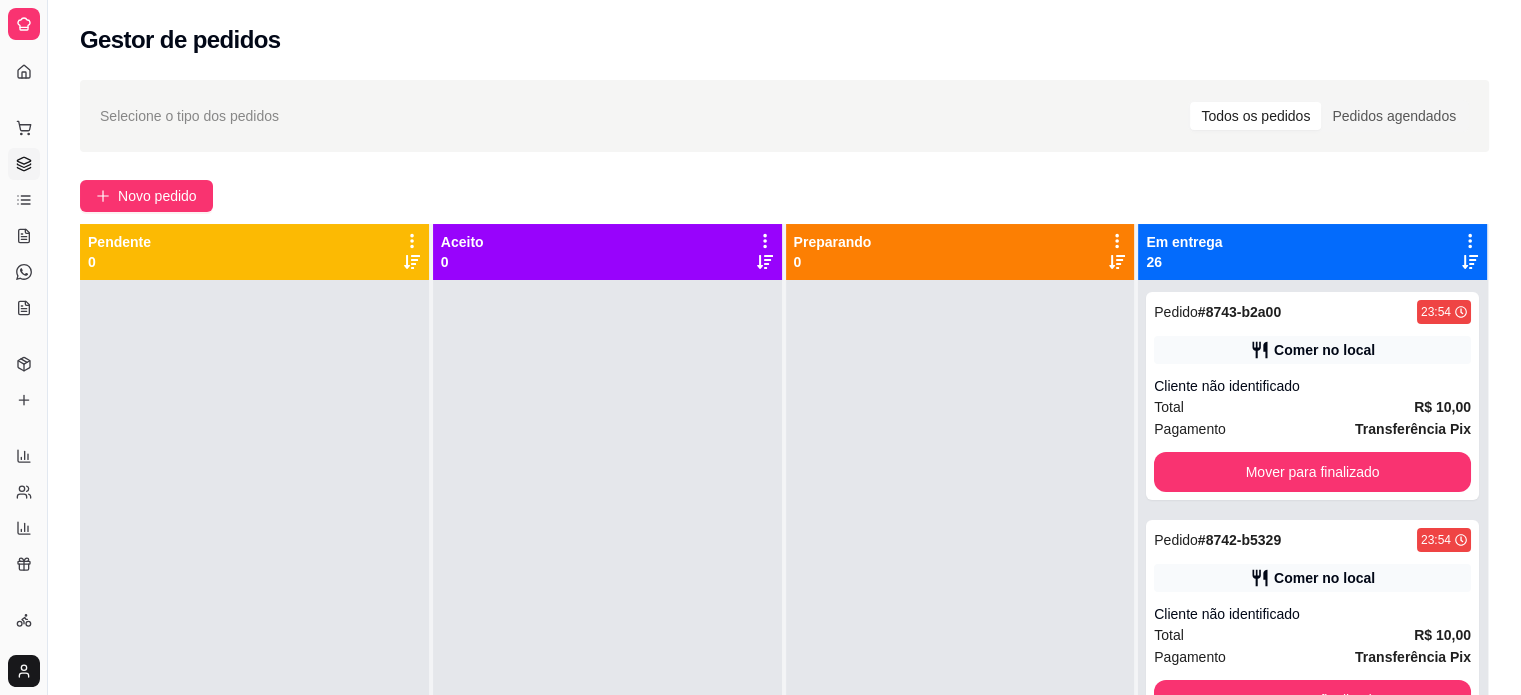 click 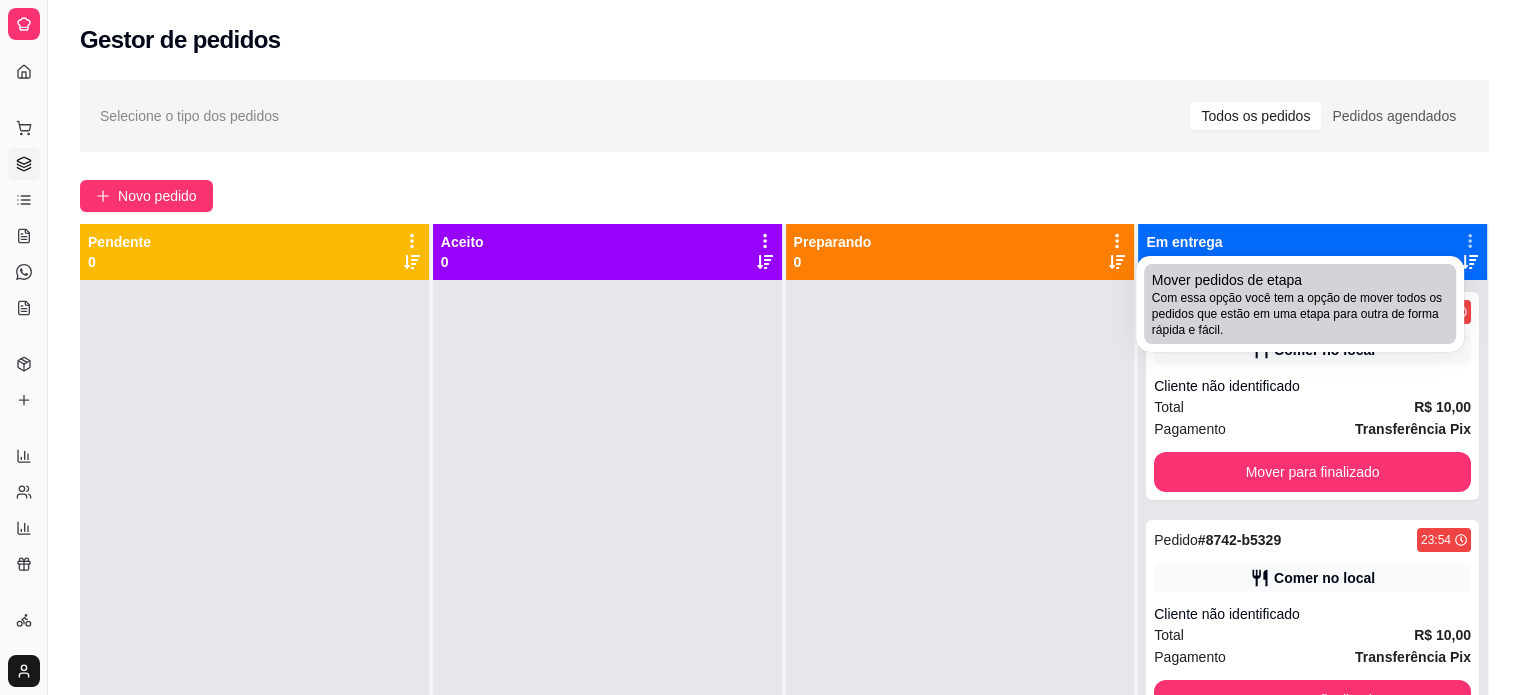 click on "Com essa opção você tem a opção de mover todos os pedidos que estão em uma etapa para outra de forma rápida e fácil." at bounding box center [1300, 314] 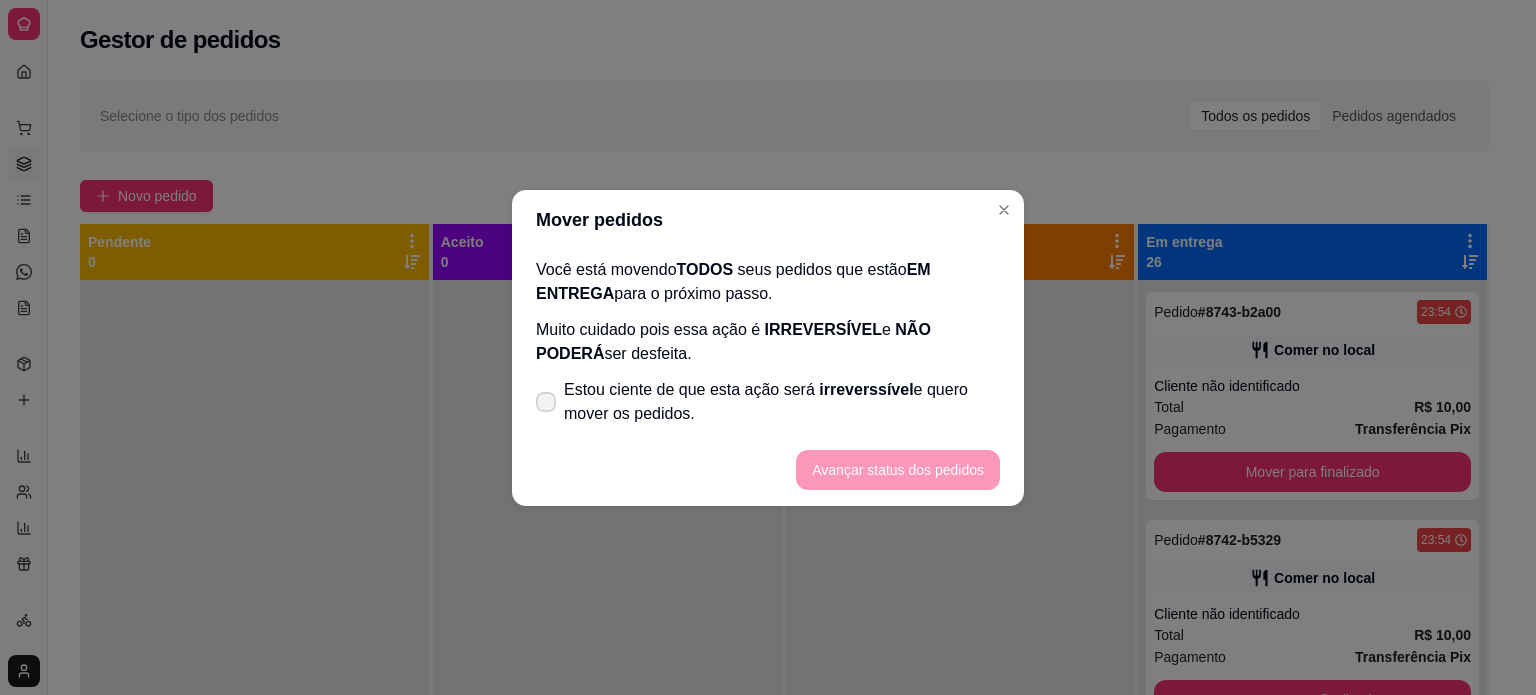 click 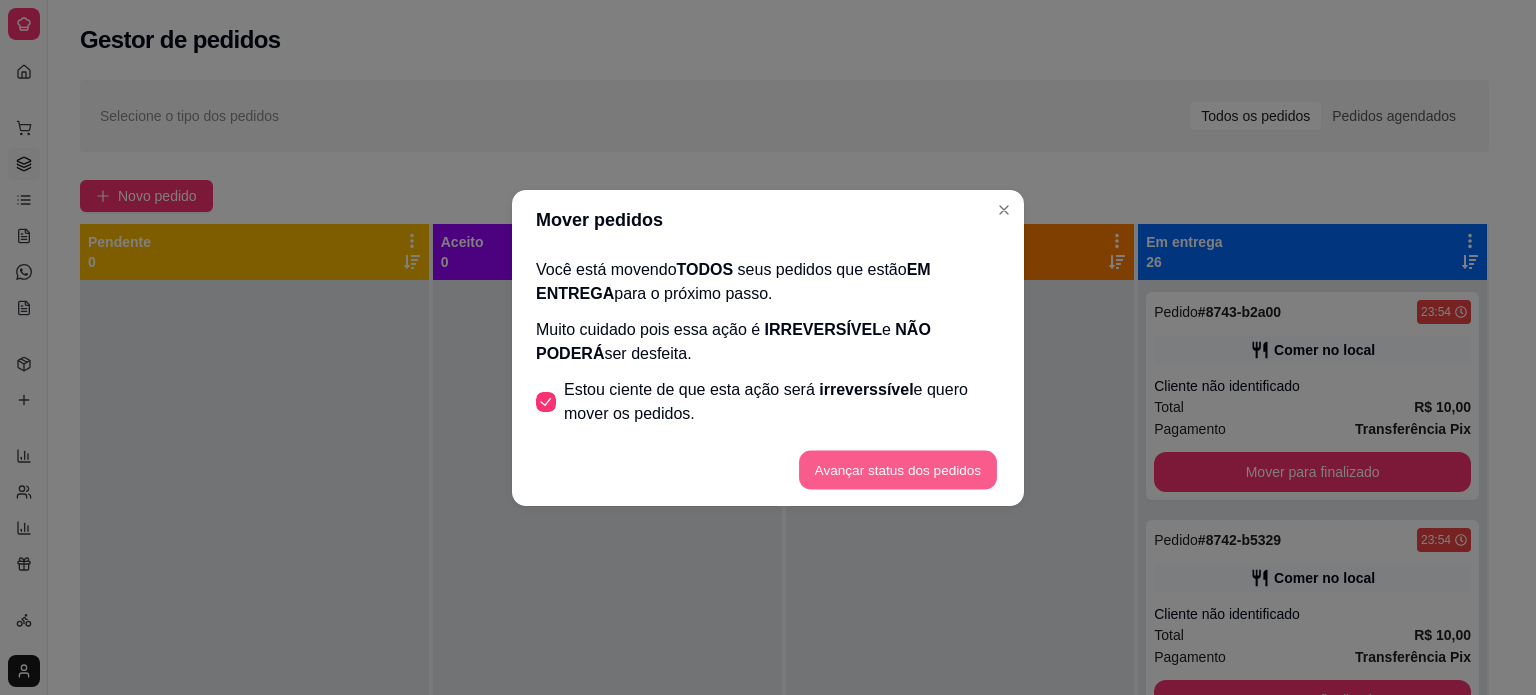 click on "Avançar status dos pedidos" at bounding box center (898, 469) 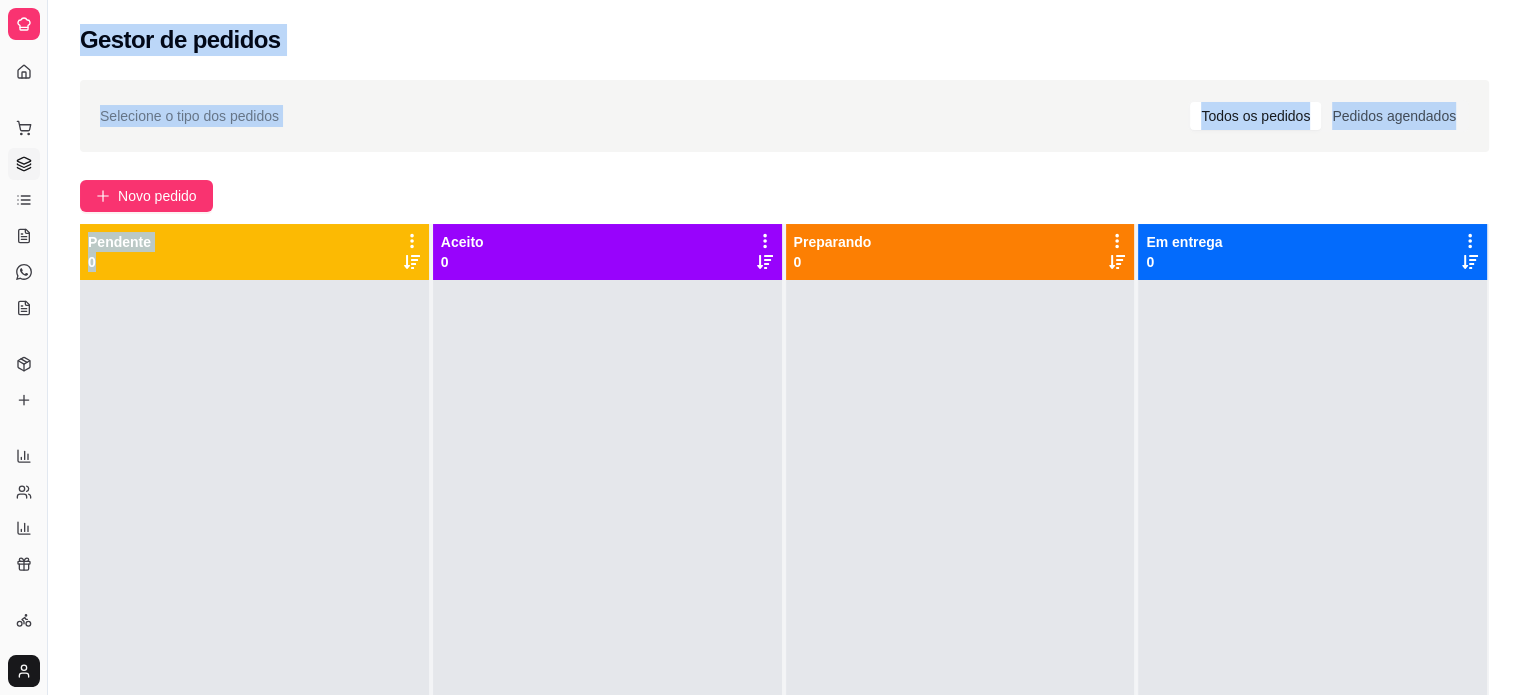 drag, startPoint x: 117, startPoint y: 471, endPoint x: 0, endPoint y: 349, distance: 169.03549 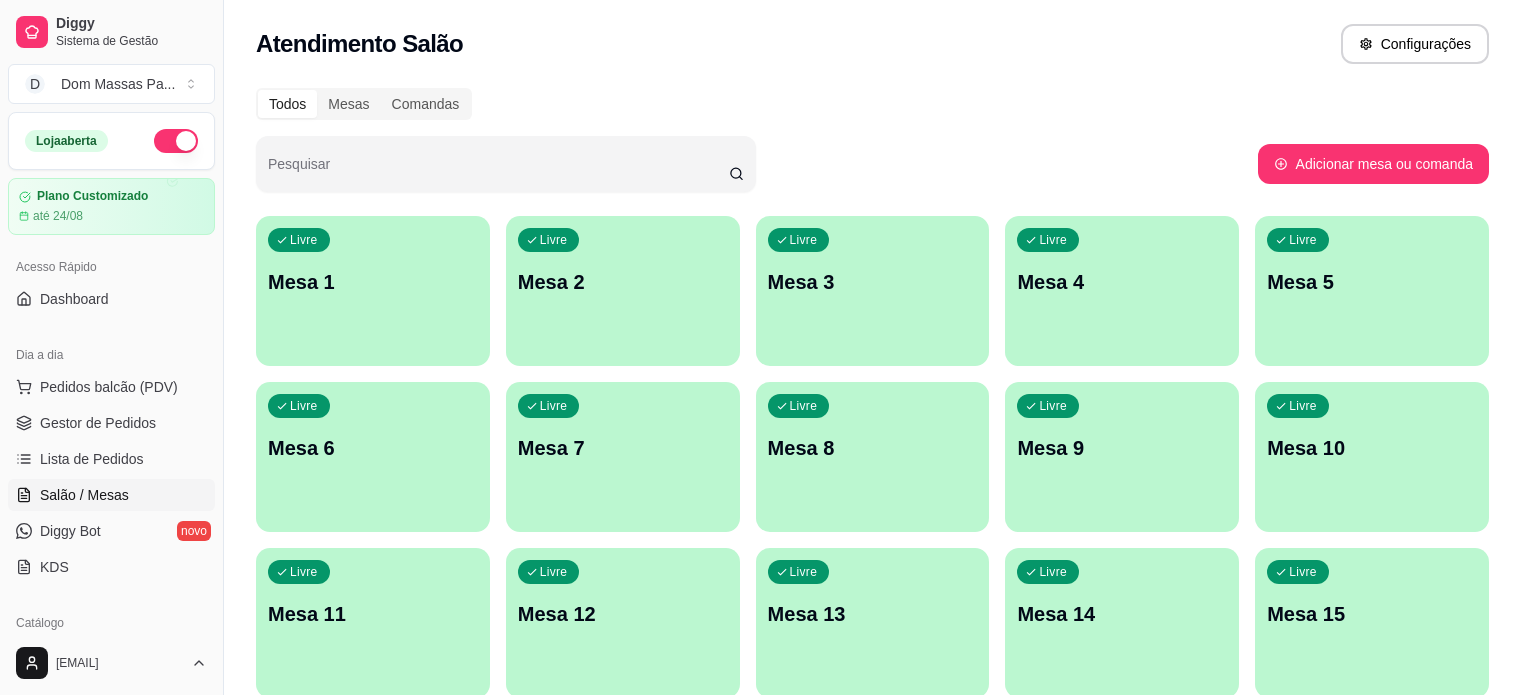 scroll, scrollTop: 0, scrollLeft: 0, axis: both 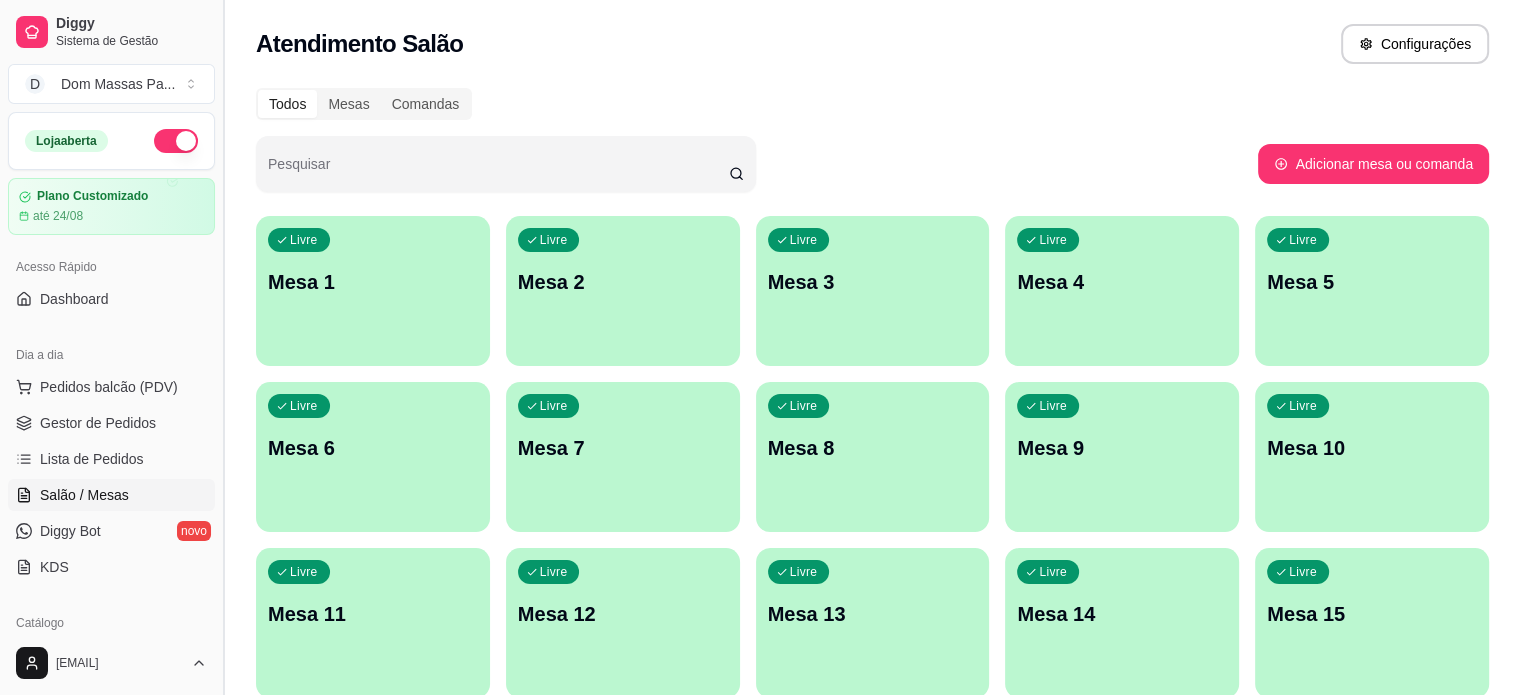 click at bounding box center (223, 347) 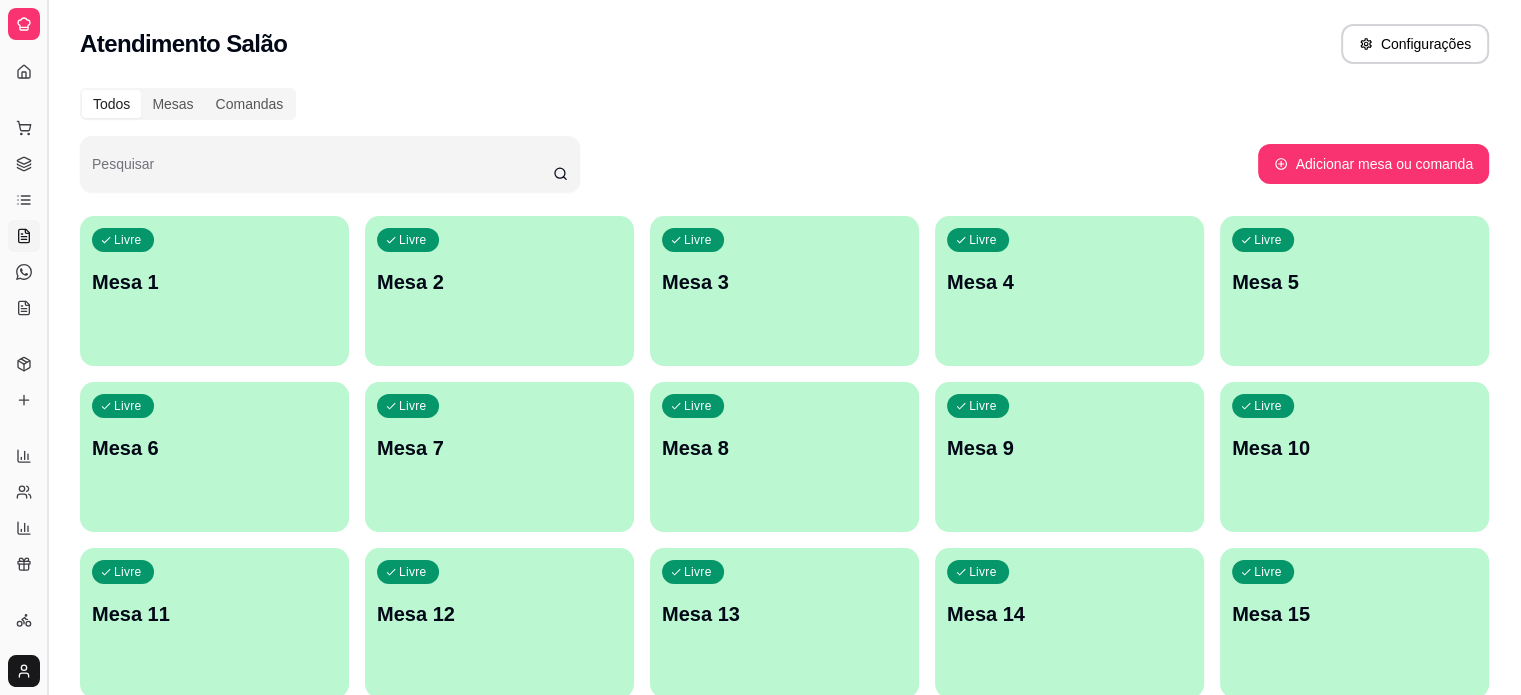 click on "Diggy Sistema de Gestão D Dom Massas Pa ... Loja aberta Plano Customizado até [DATE] Acesso Rápido Dashboard Dia a dia Pedidos balcão (PDV) Gestor de Pedidos Lista de Pedidos Salão / Mesas Diggy Bot novo KDS Catálogo Produtos Complementos Relatórios Relatórios de vendas Relatório de clientes Relatório de mesas Relatório de fidelidade novo Gerenciar Entregadores novo Nota Fiscal (NFC-e) Controle de caixa Controle de fiado Cupons Clientes Estoque Configurações Diggy Planos Precisa de ajuda? [EMAIL] Toggle Sidebar Sistema de Gestão Diggy Atendimento Salão Configurações Todos Mesas Comandas Pesquisar Adicionar mesa ou comanda Livre Mesa 1 Livre Mesa 2 Livre Mesa 3 Livre Mesa 4 Livre Mesa 5 Livre Mesa 6 Livre Mesa 7 Livre Mesa 8 Livre Mesa 9 Livre Mesa 10 Livre Mesa 11 Livre Mesa 12 Livre Mesa 13 Livre Mesa 14 Livre Mesa 15 Cardápio Digital Diggy © 2025" at bounding box center [760, 389] 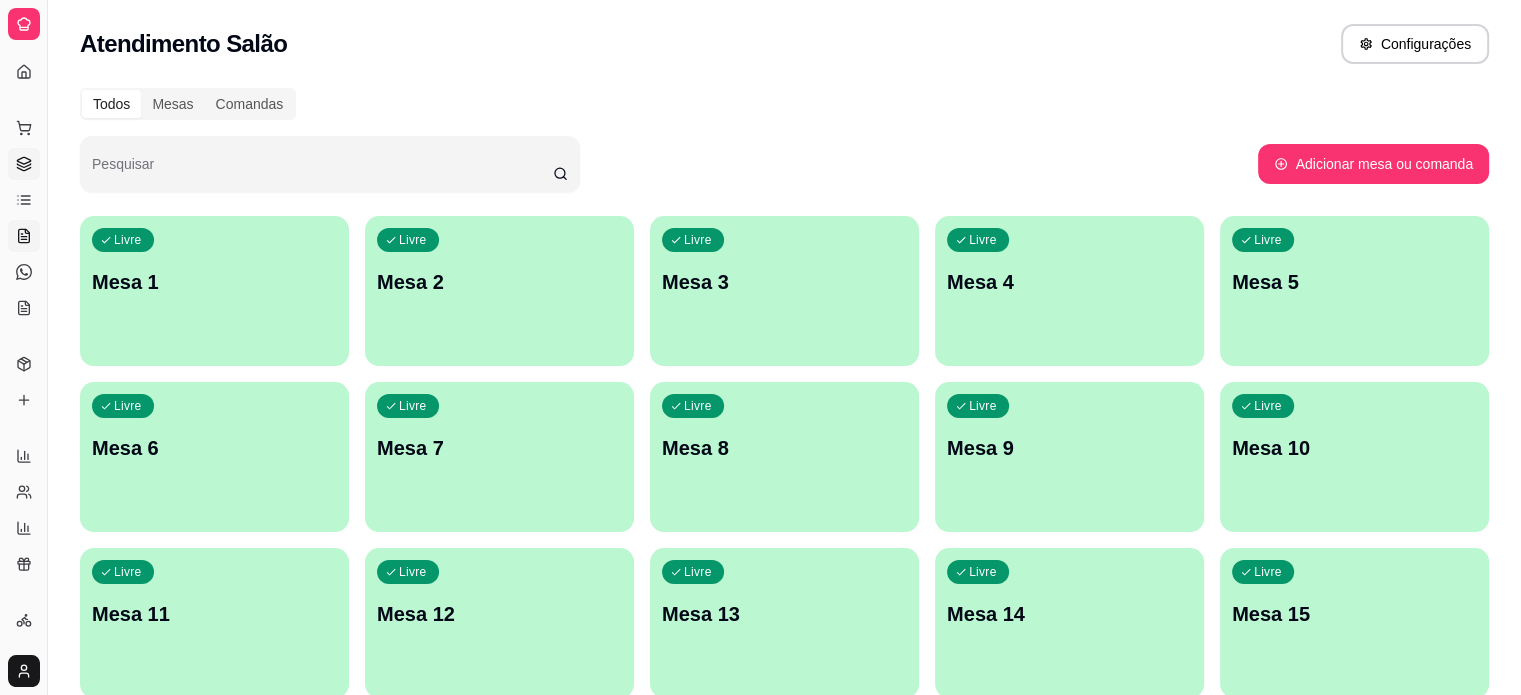 click on "Gestor de Pedidos" at bounding box center (24, 164) 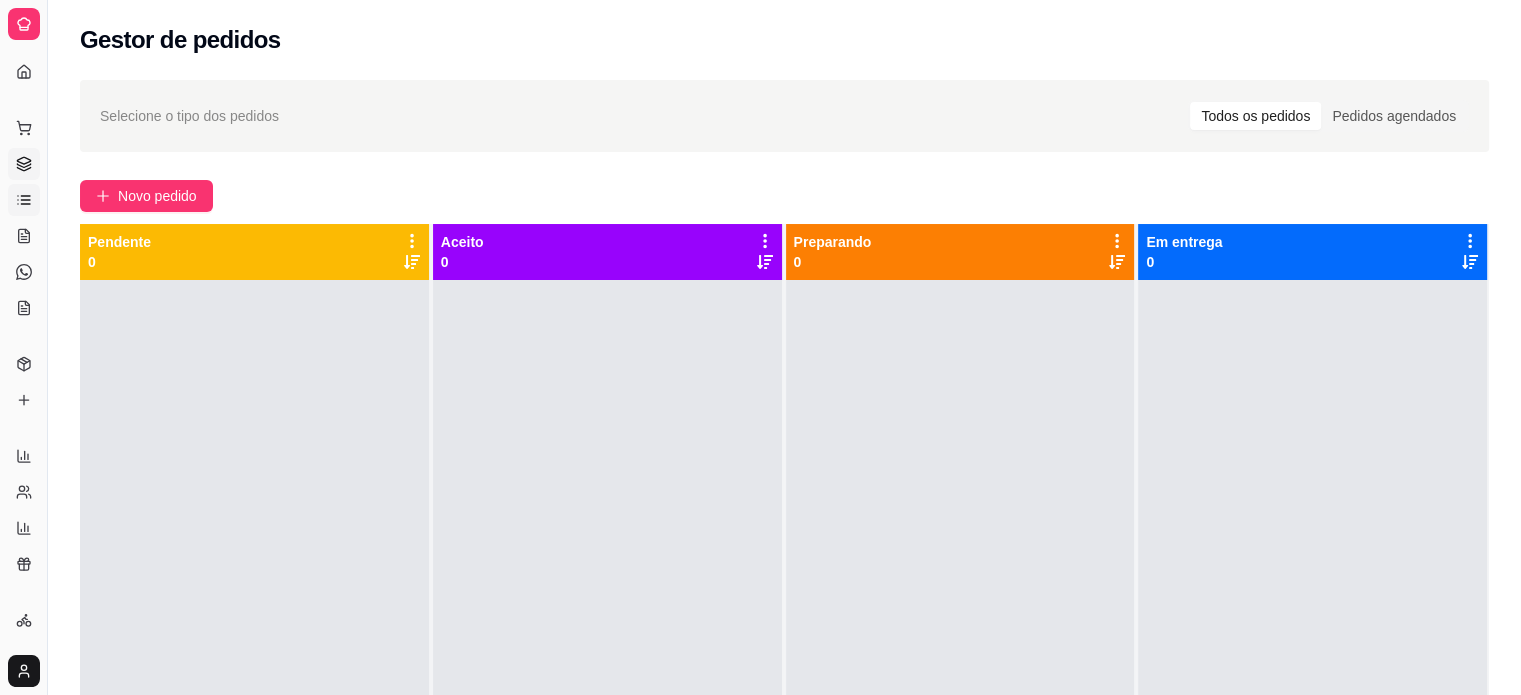 click 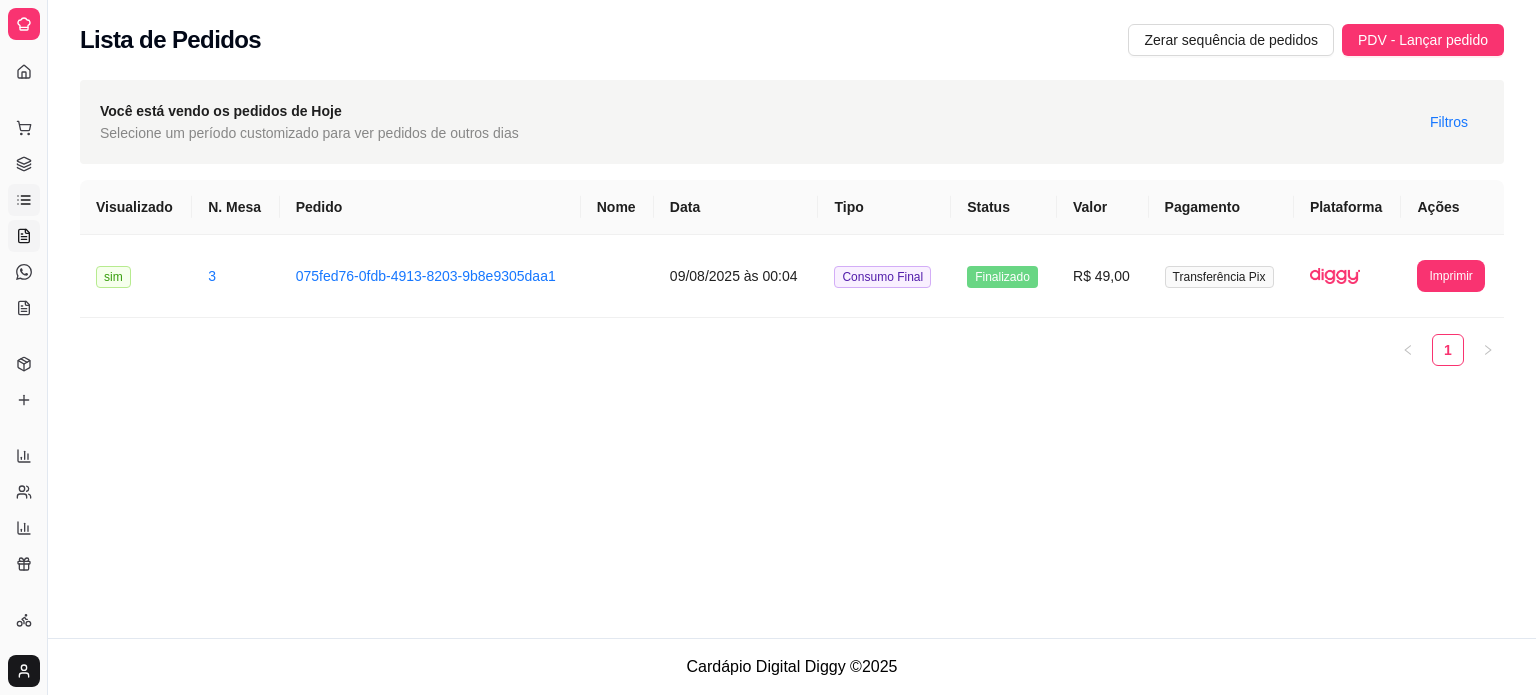 click on "Salão / Mesas" at bounding box center (24, 236) 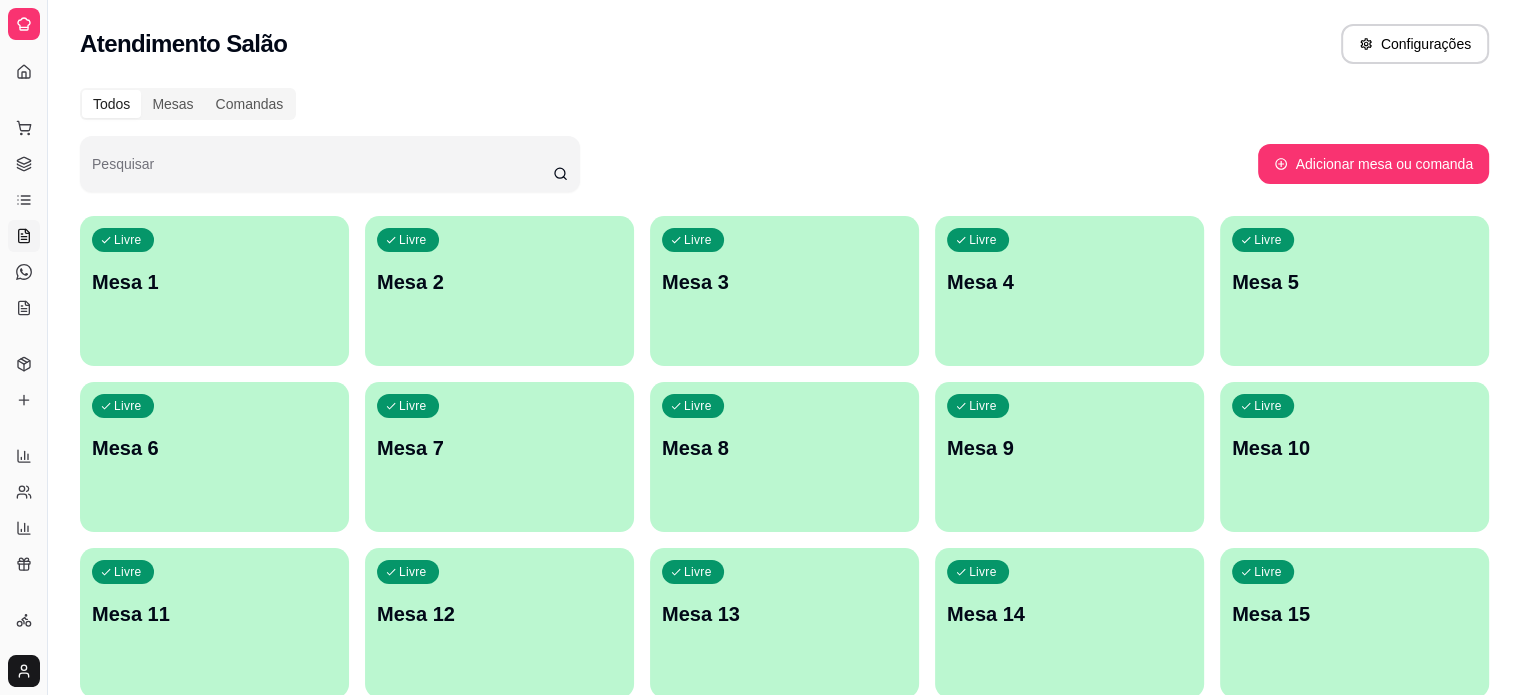 click on "Catálogo" at bounding box center (23, 332) 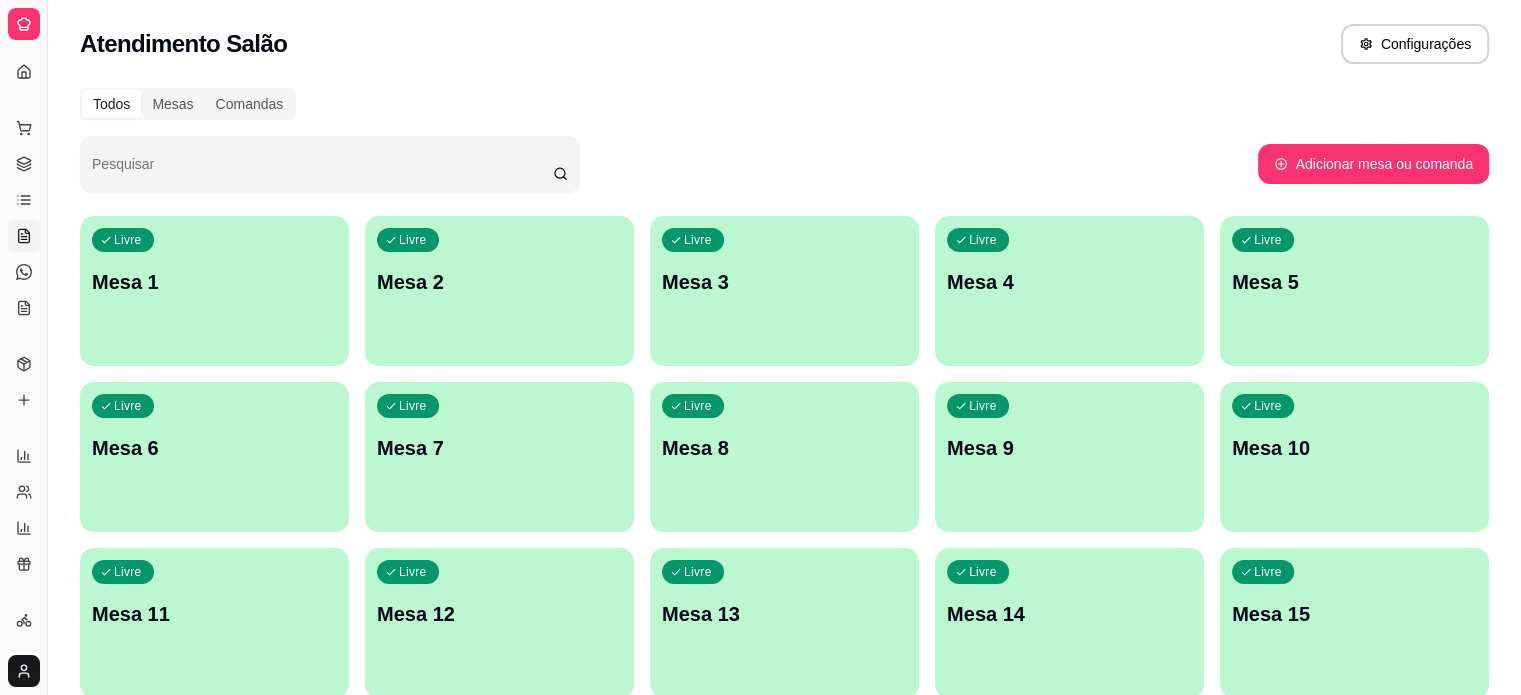 click on "Catálogo" at bounding box center (23, 332) 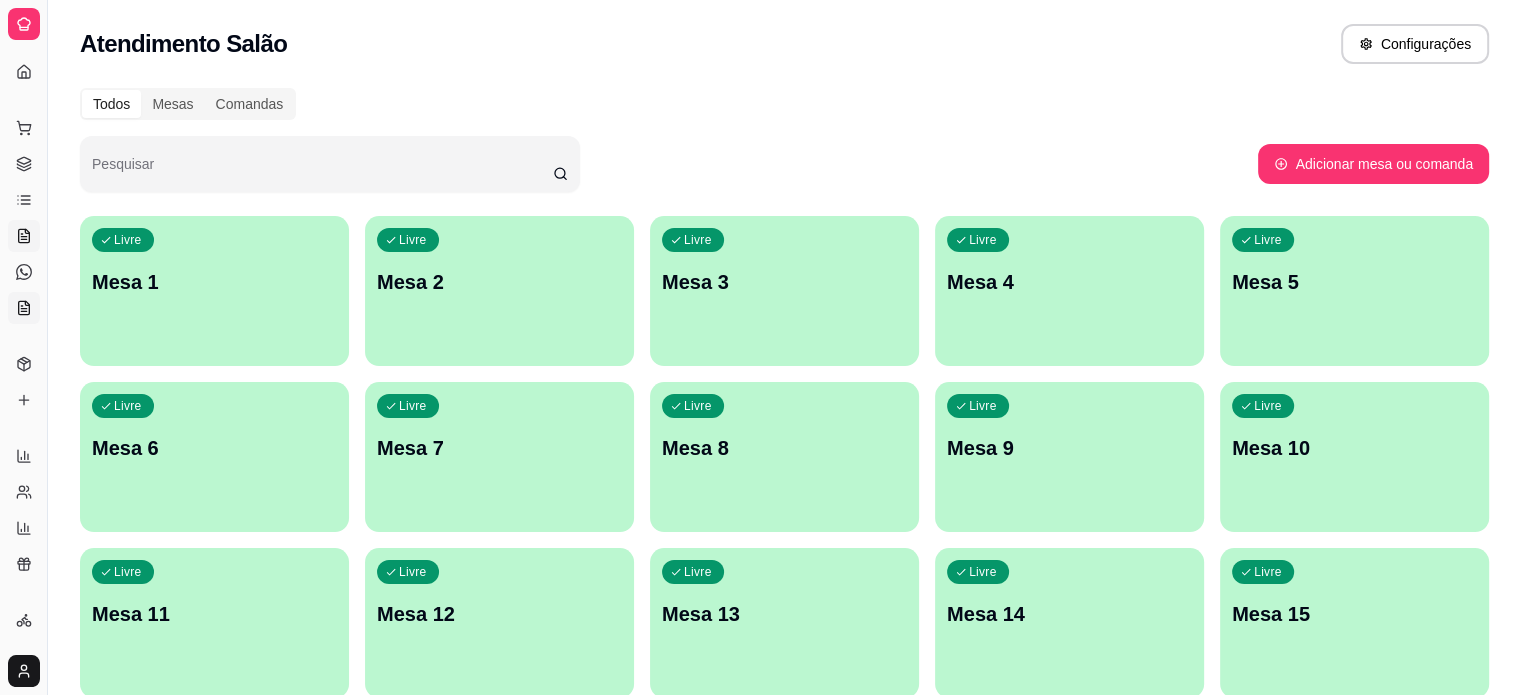 click 